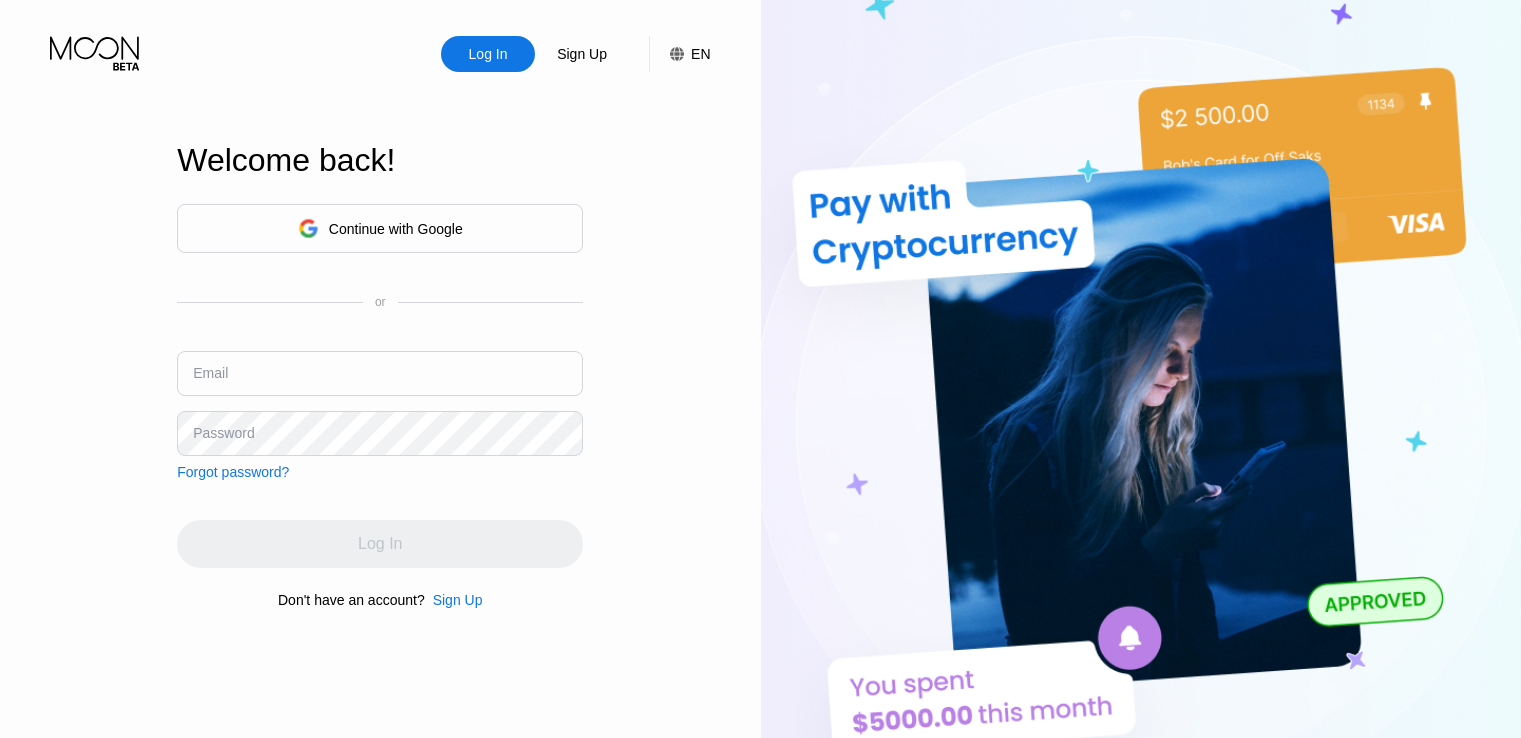 scroll, scrollTop: 0, scrollLeft: 0, axis: both 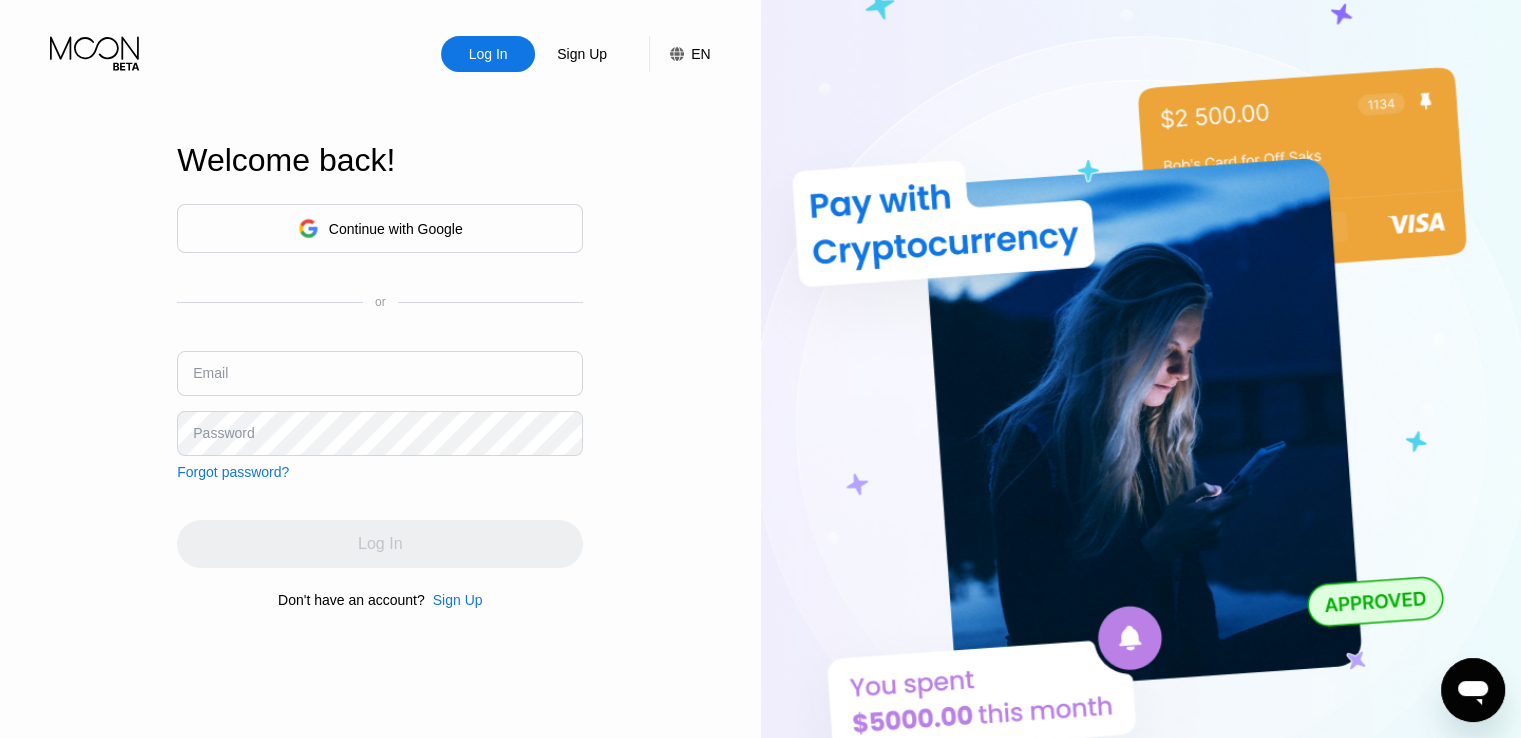 type on "vlad250906@gmail.com" 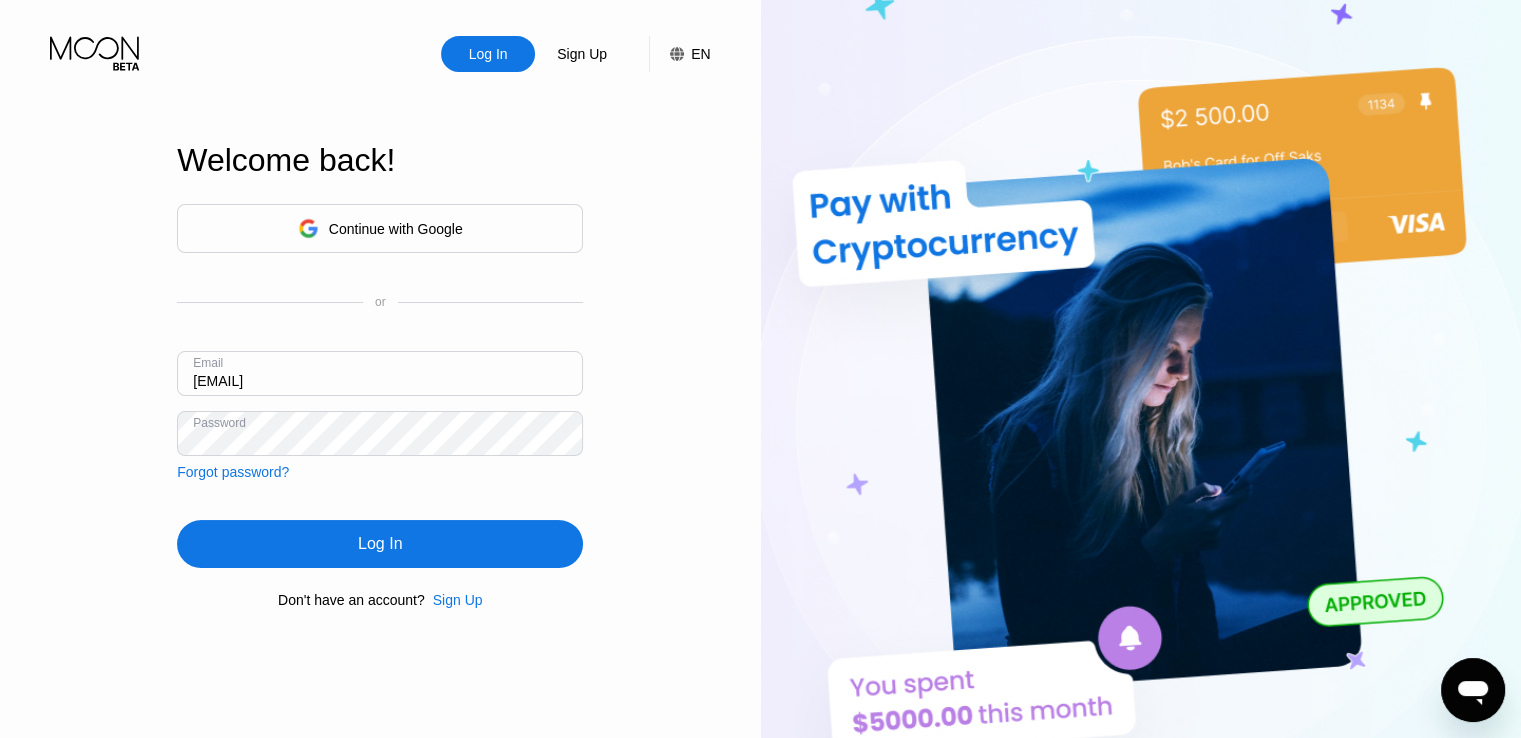 click on "vlad250906@gmail.com" at bounding box center (380, 373) 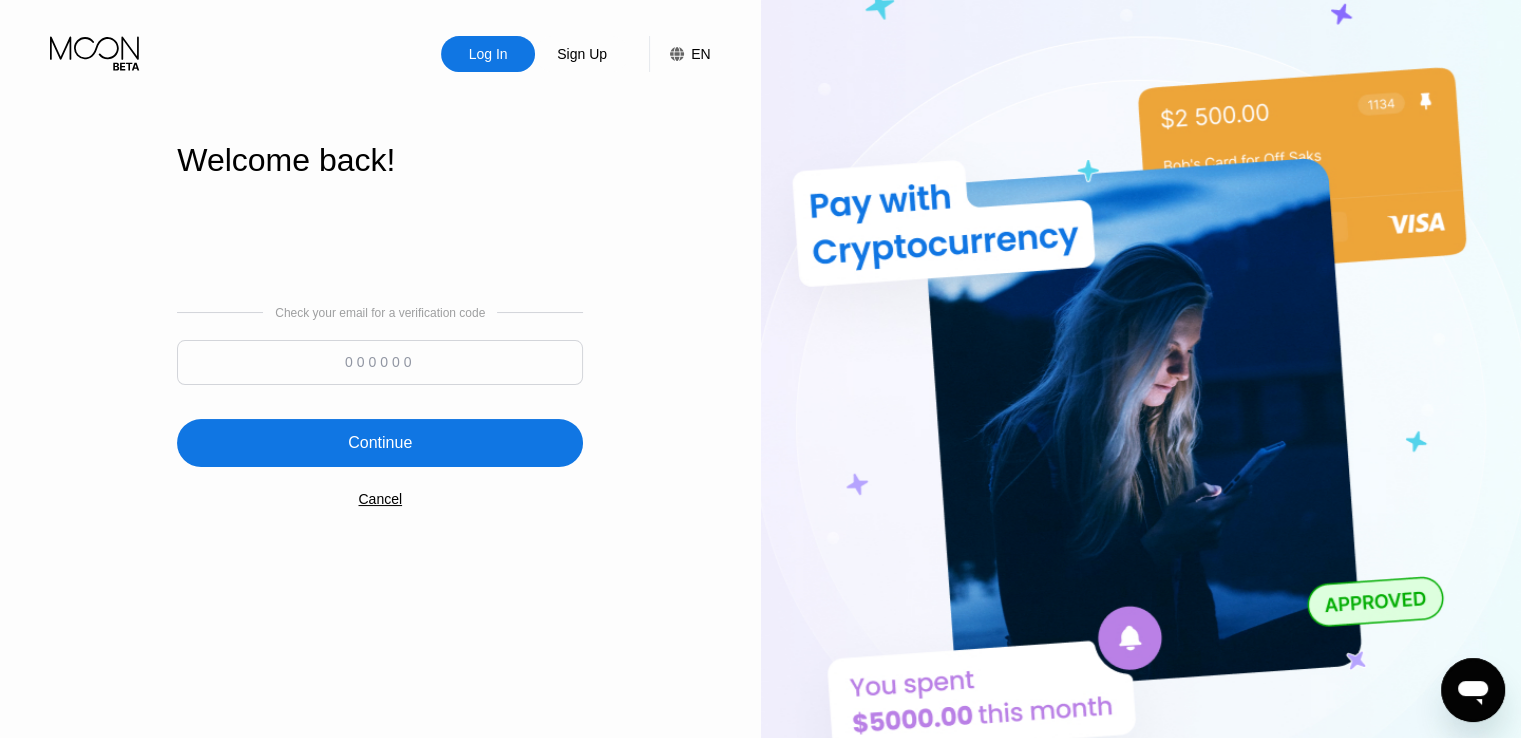 click at bounding box center (380, 362) 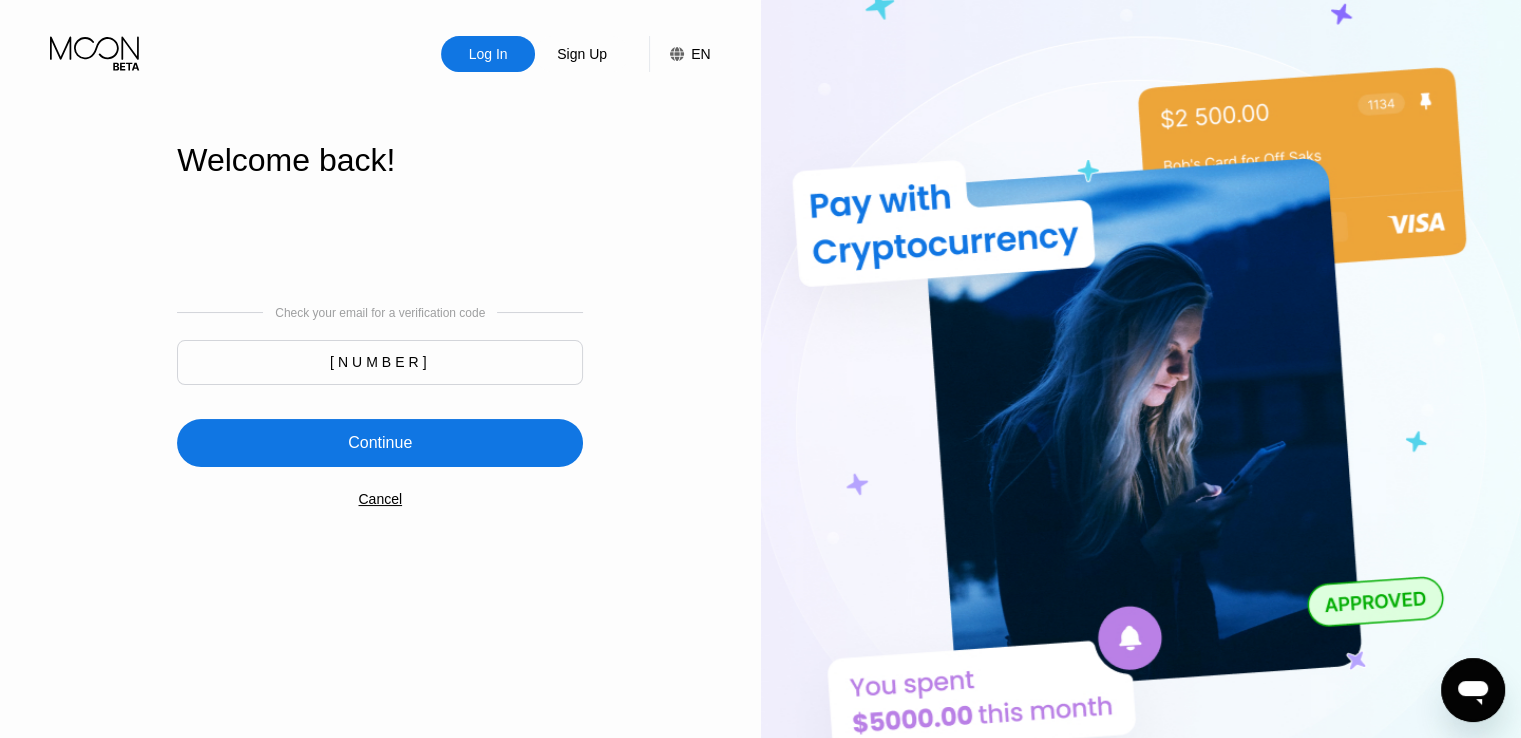 type on "669680" 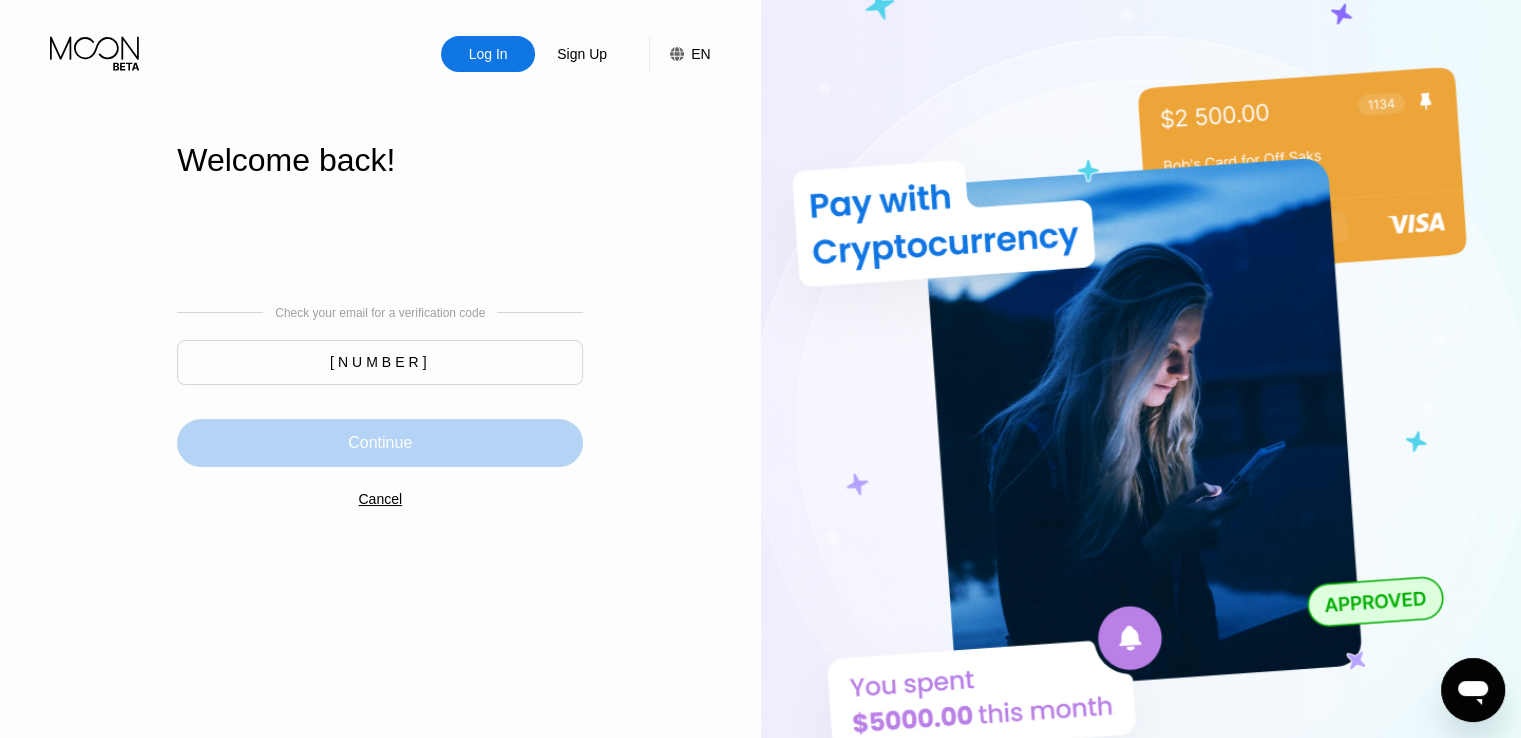 click on "Continue" at bounding box center [380, 443] 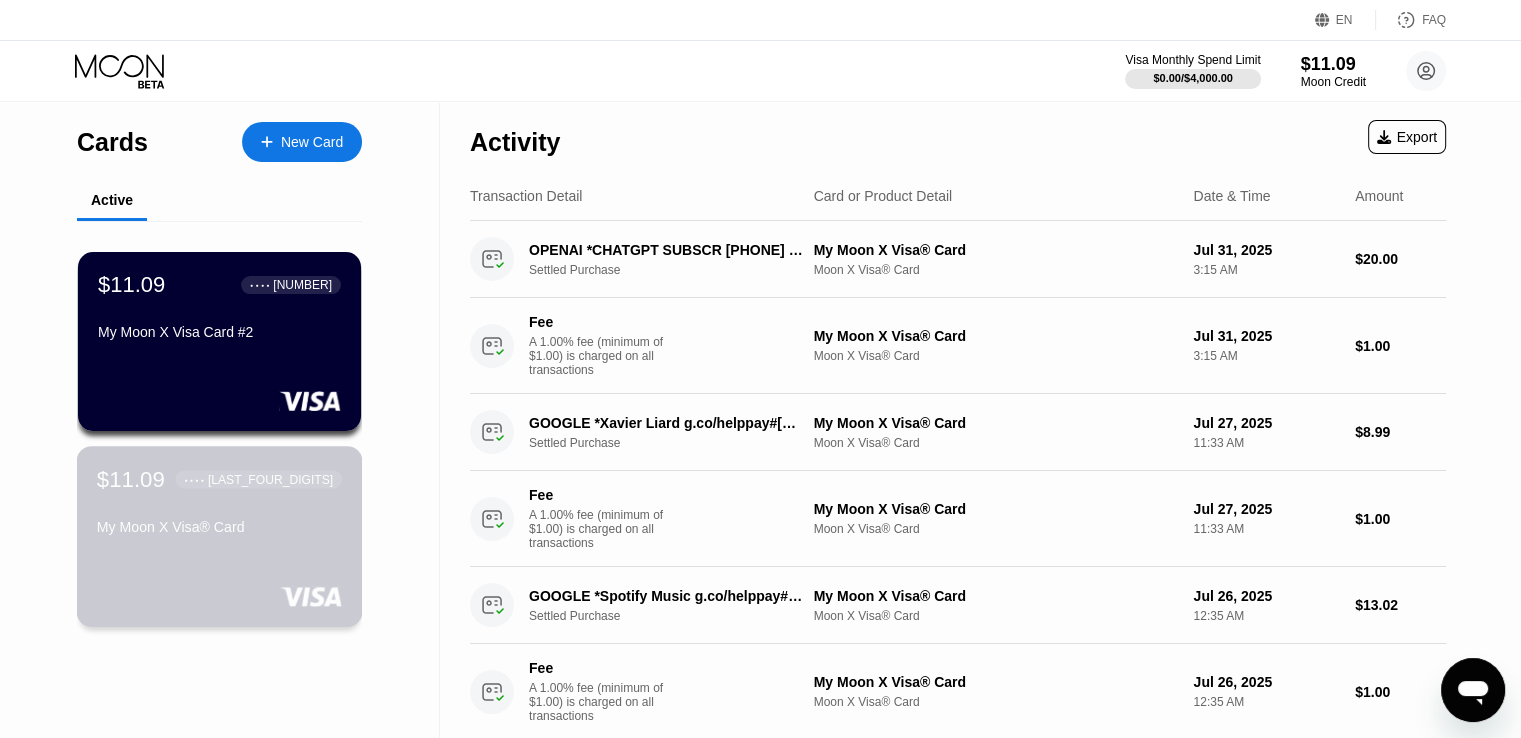 click on "$11.09 ● ● ● ● 5281 My Moon X Visa® Card" at bounding box center (220, 536) 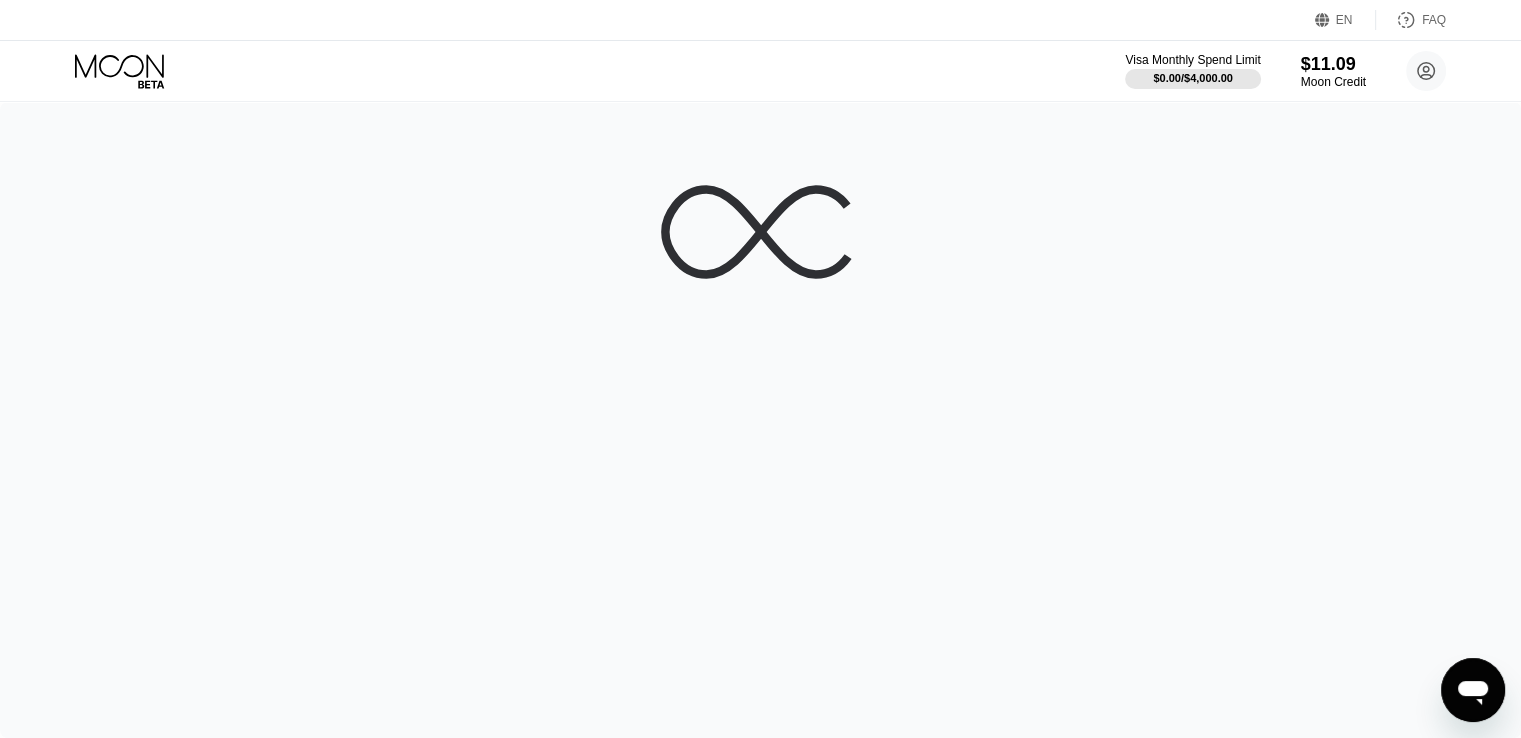 click at bounding box center [760, 420] 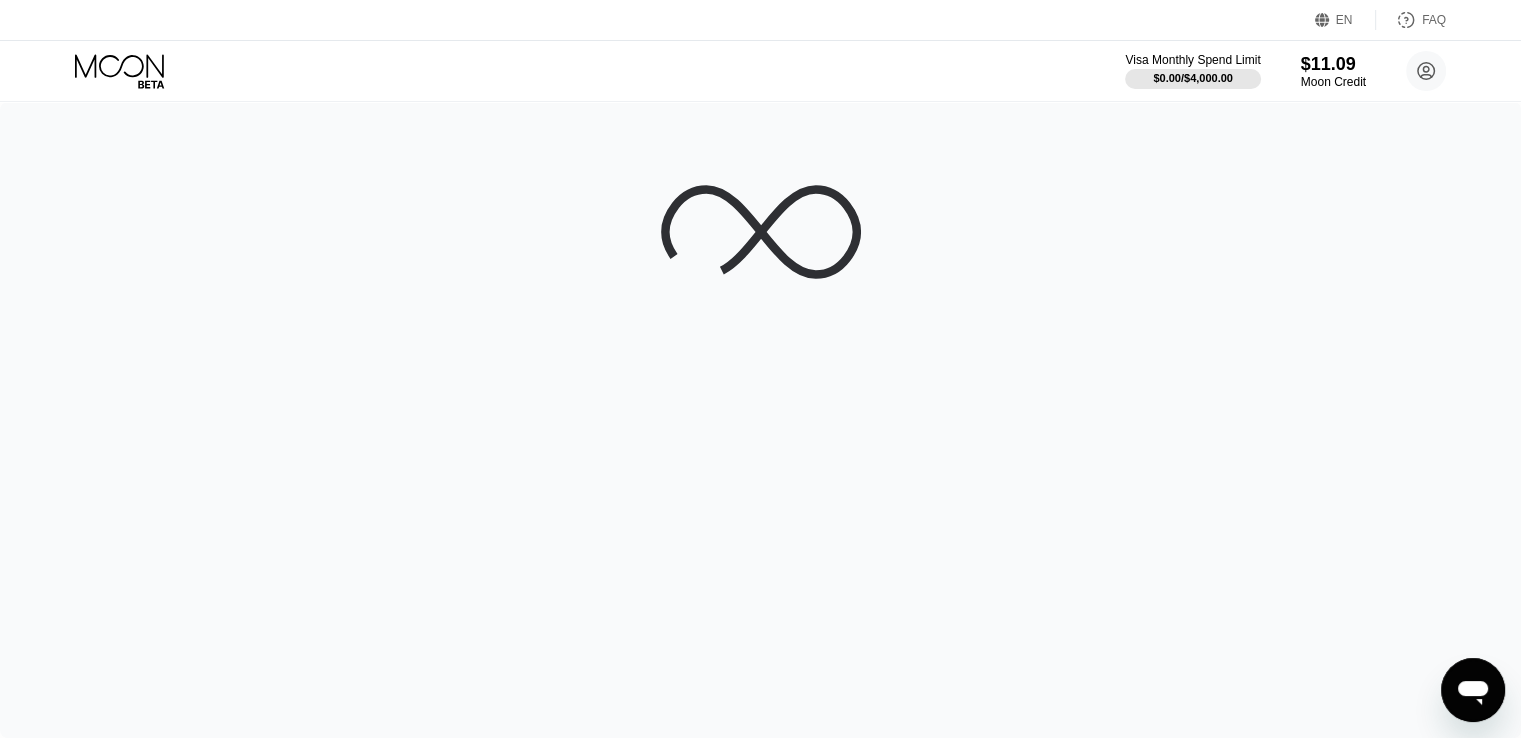 click at bounding box center [760, 420] 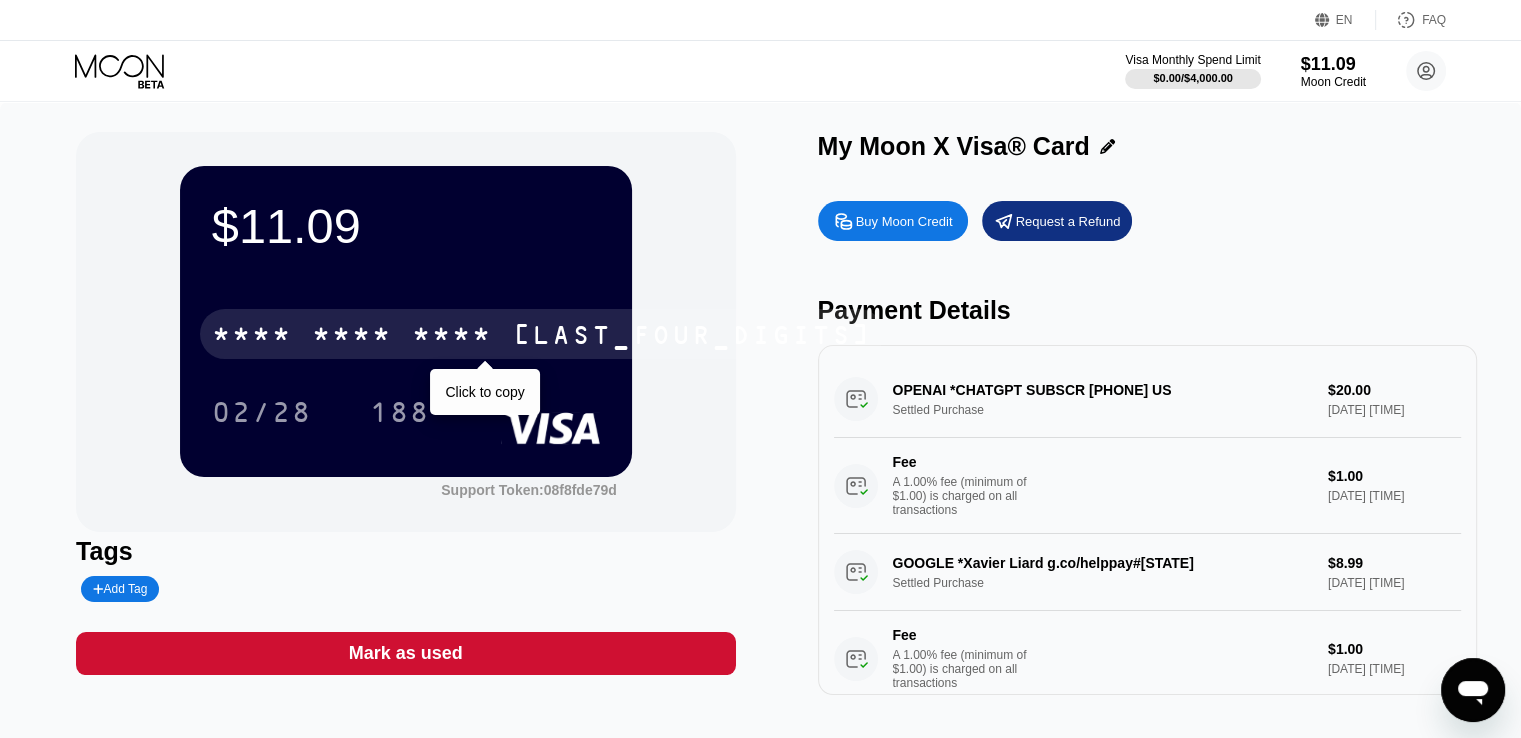 click on "* * * *" at bounding box center [452, 337] 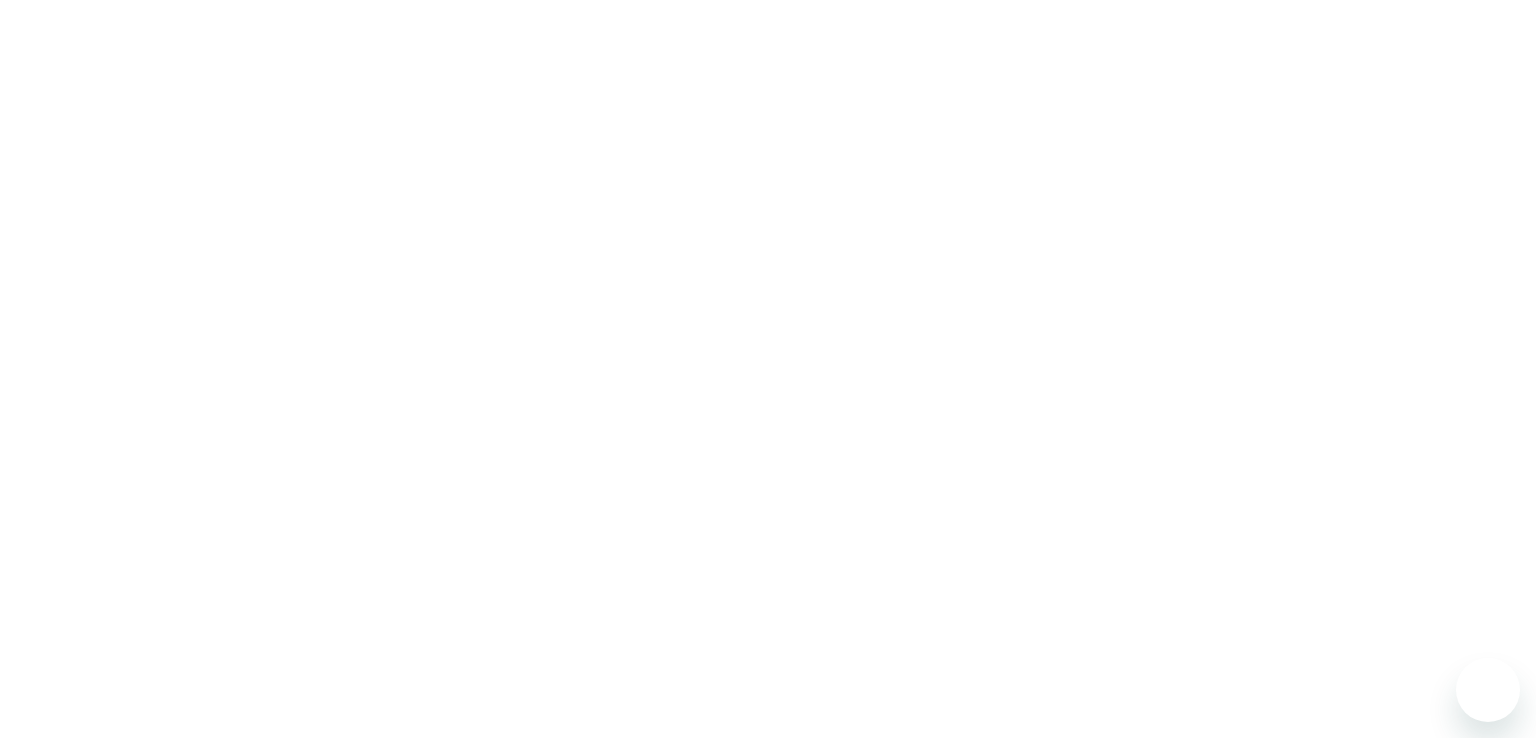 scroll, scrollTop: 0, scrollLeft: 0, axis: both 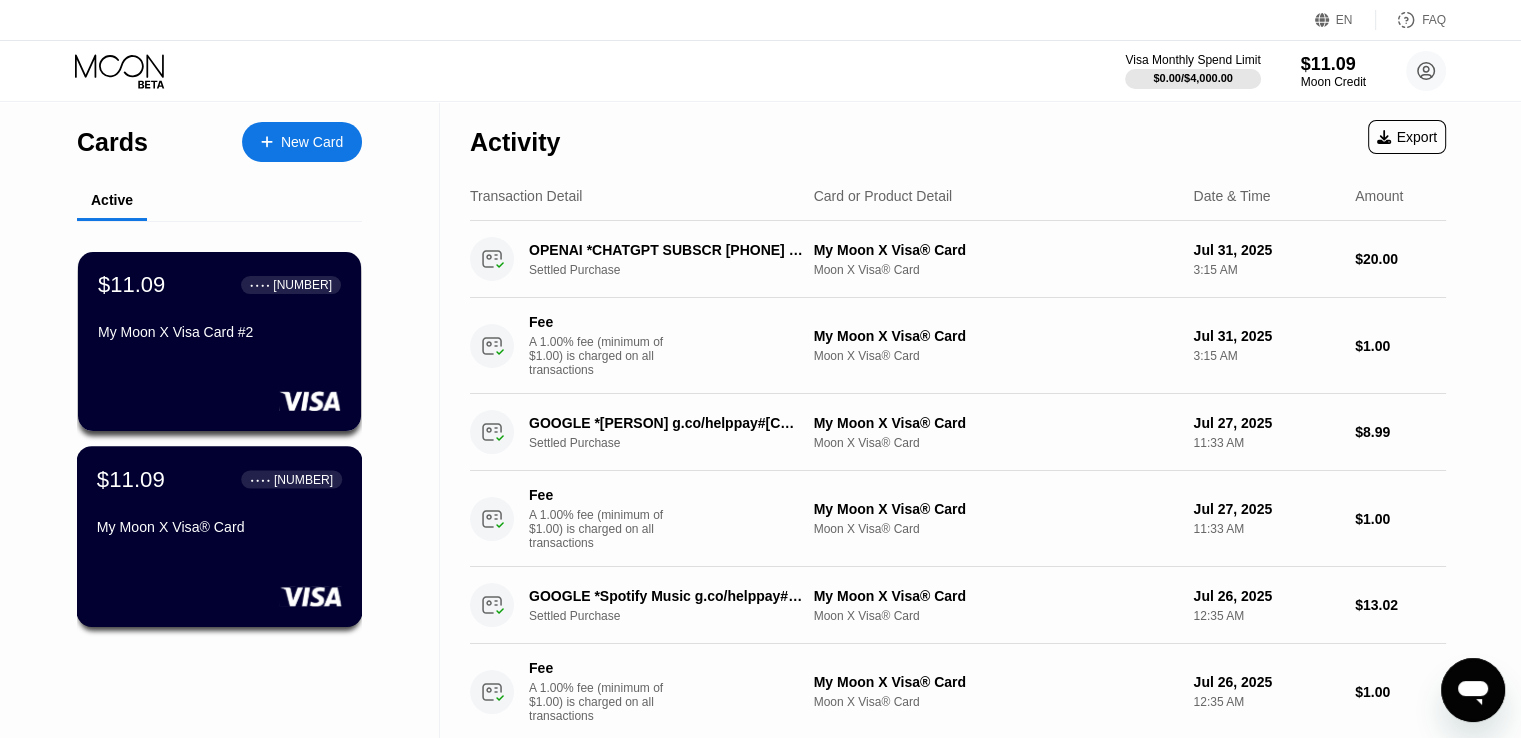 click on "$11.09 ● ● ● ● 5281 My Moon X Visa® Card" at bounding box center (220, 536) 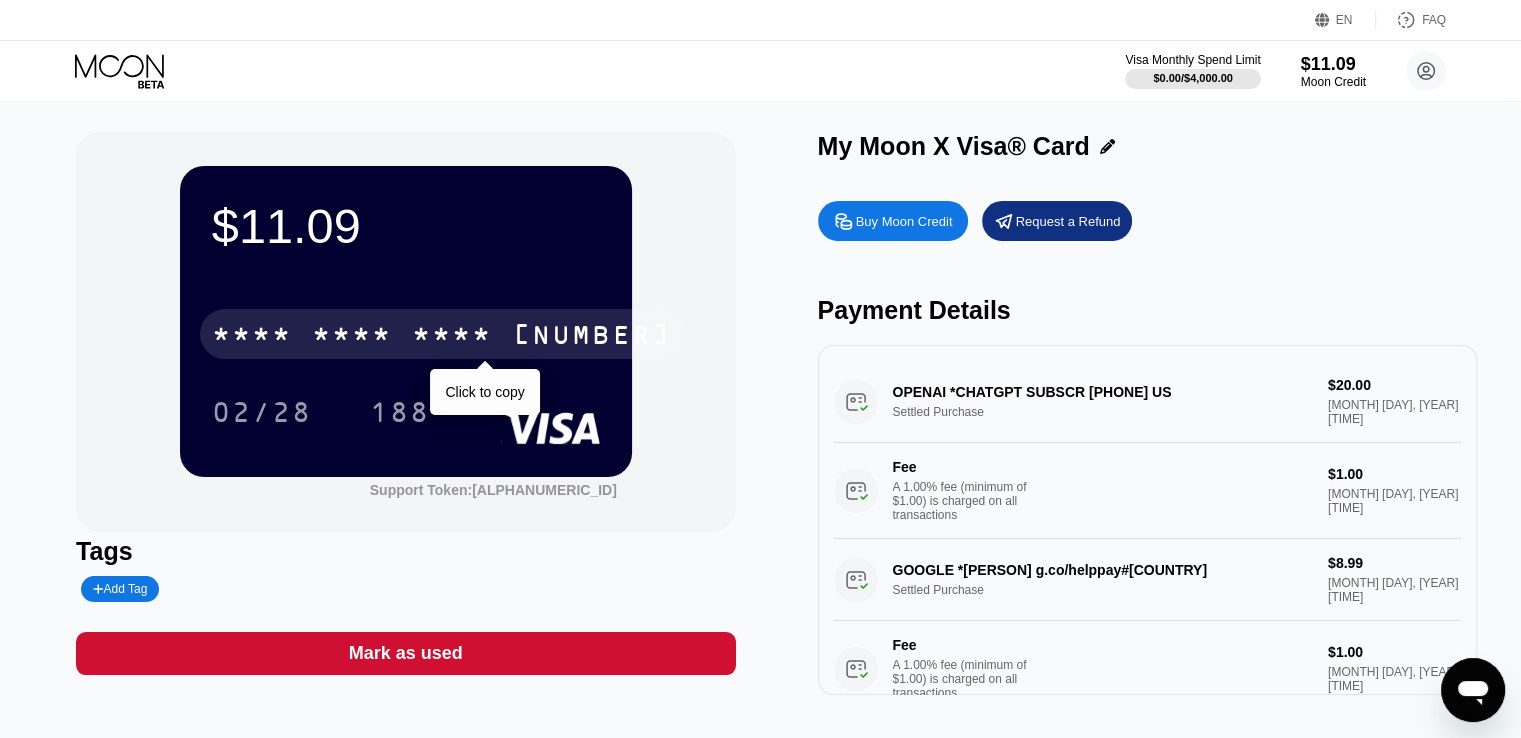 click on "* * * *" at bounding box center (352, 337) 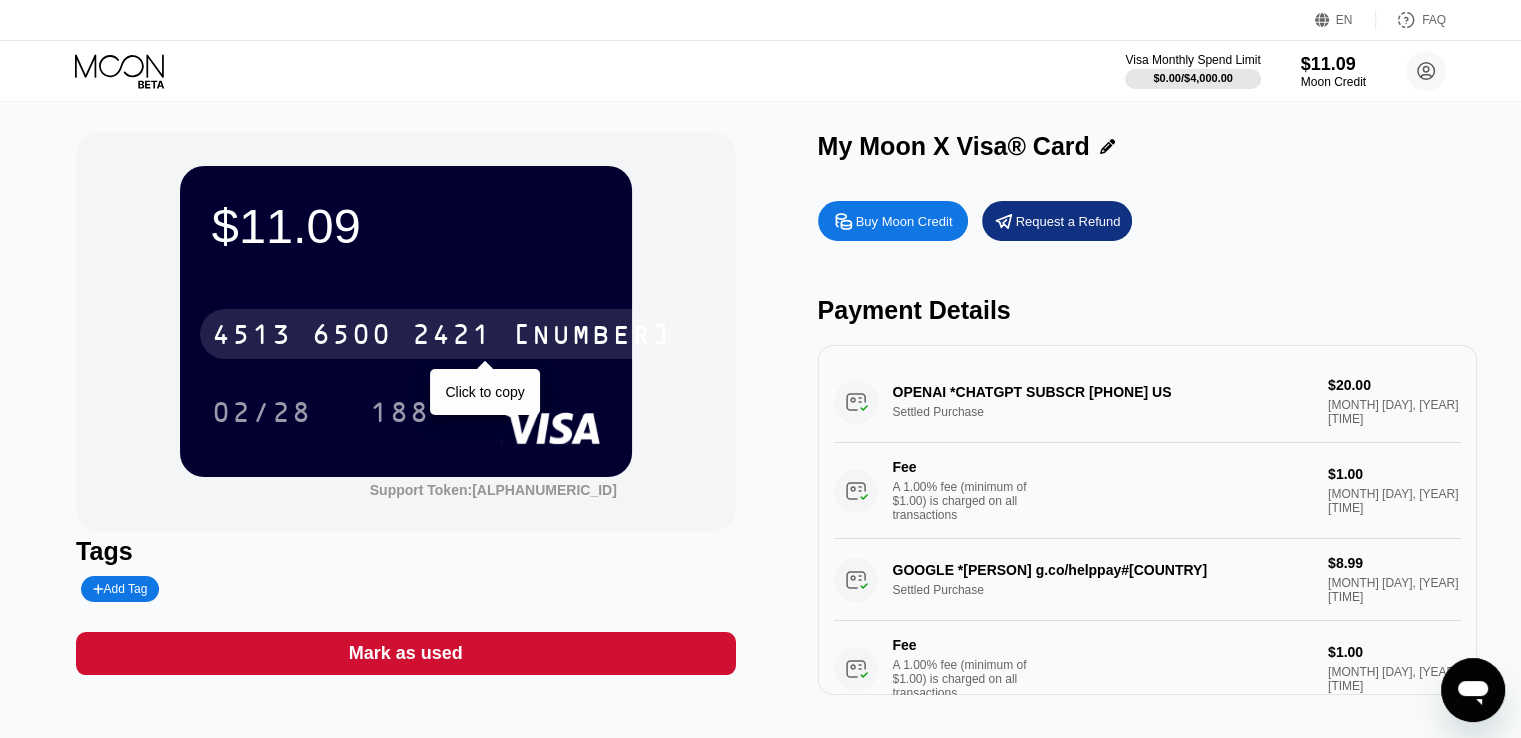 click on "4513 6500 2421 5281" at bounding box center [442, 334] 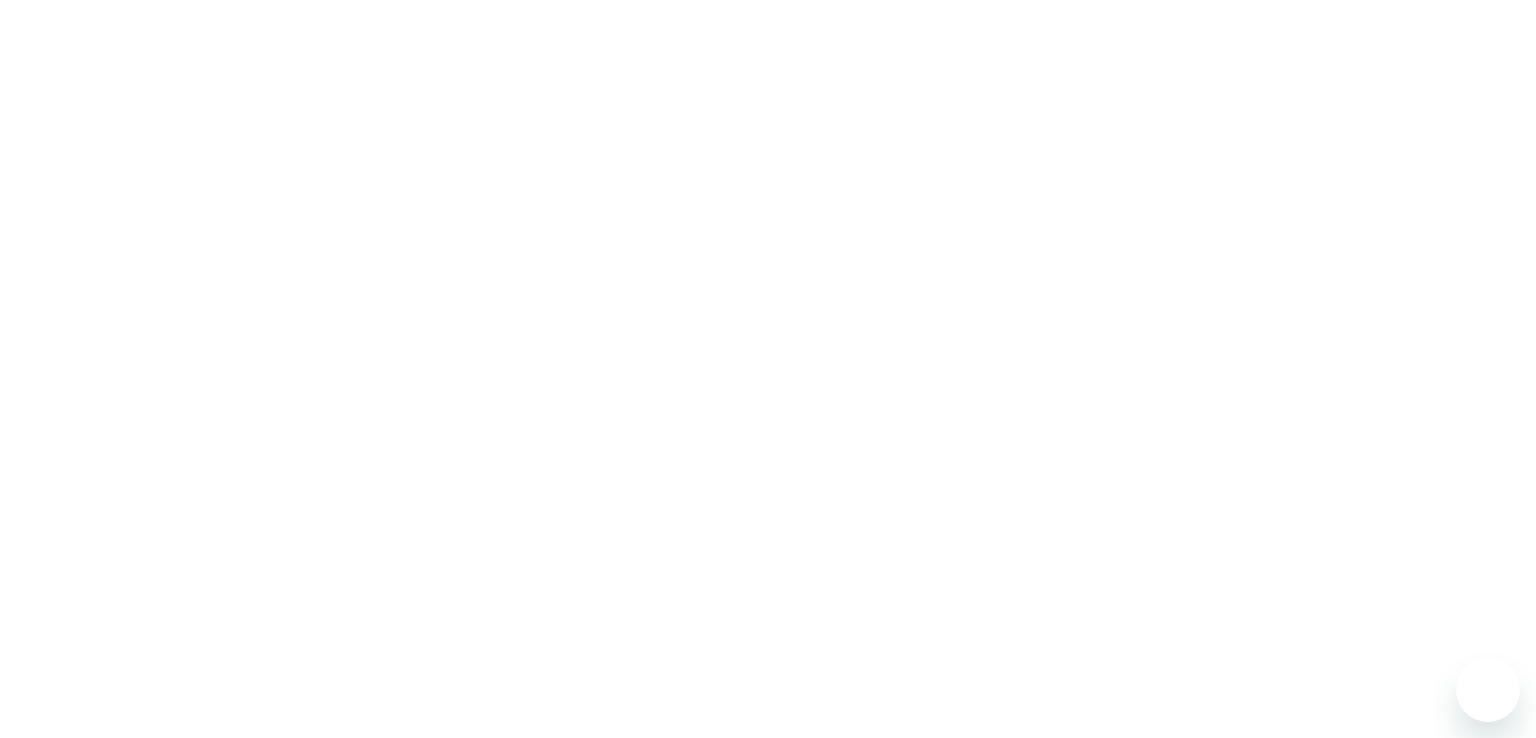 scroll, scrollTop: 0, scrollLeft: 0, axis: both 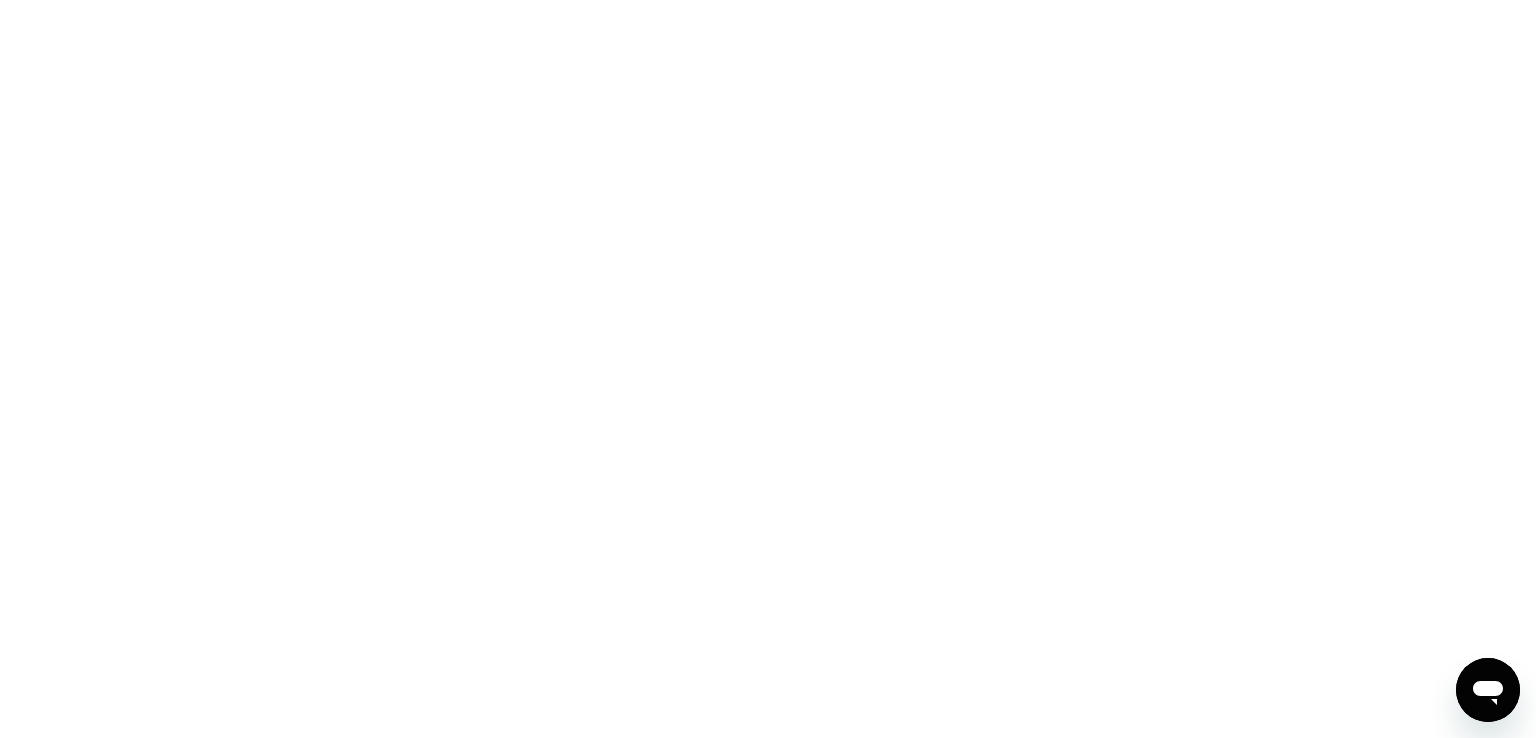 click at bounding box center (768, 369) 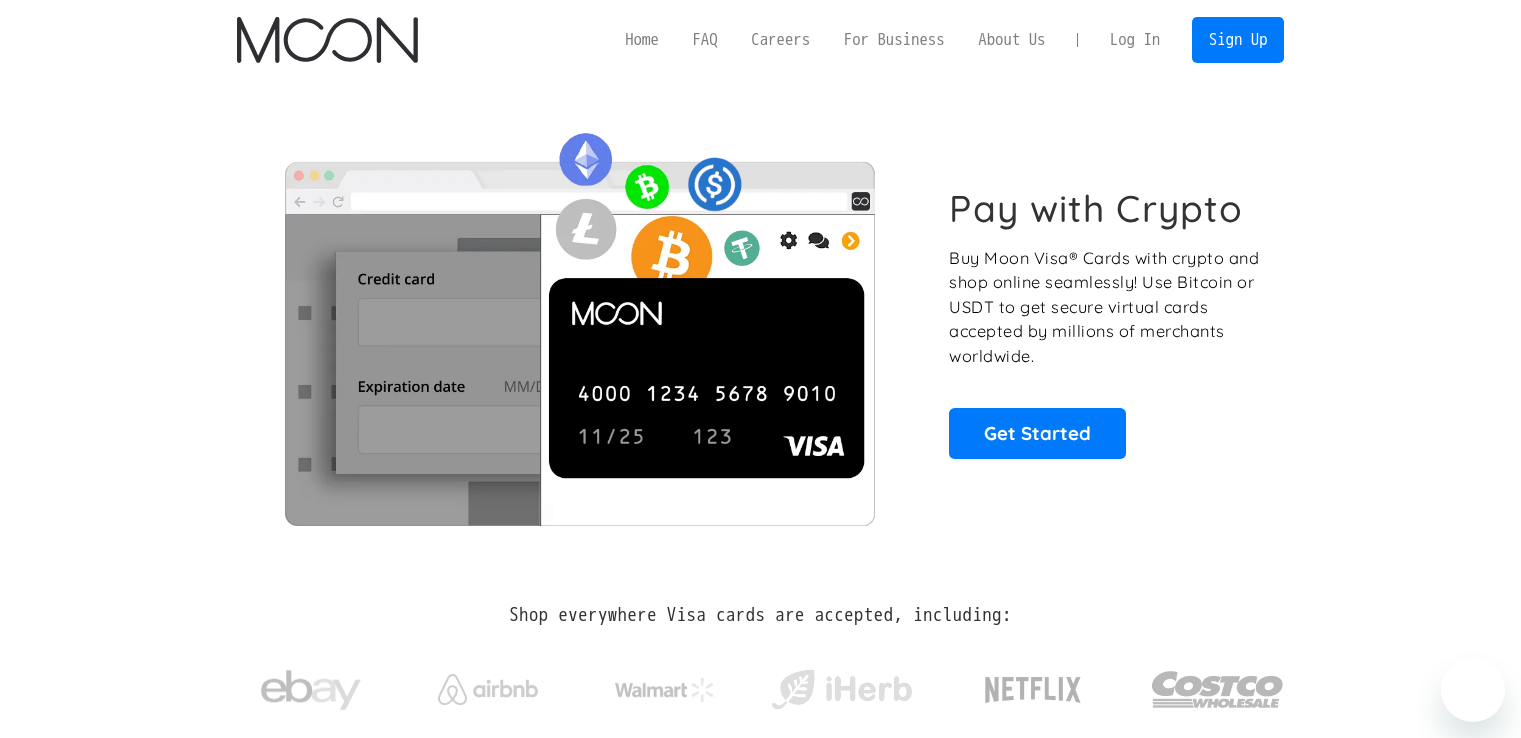 scroll, scrollTop: 0, scrollLeft: 0, axis: both 